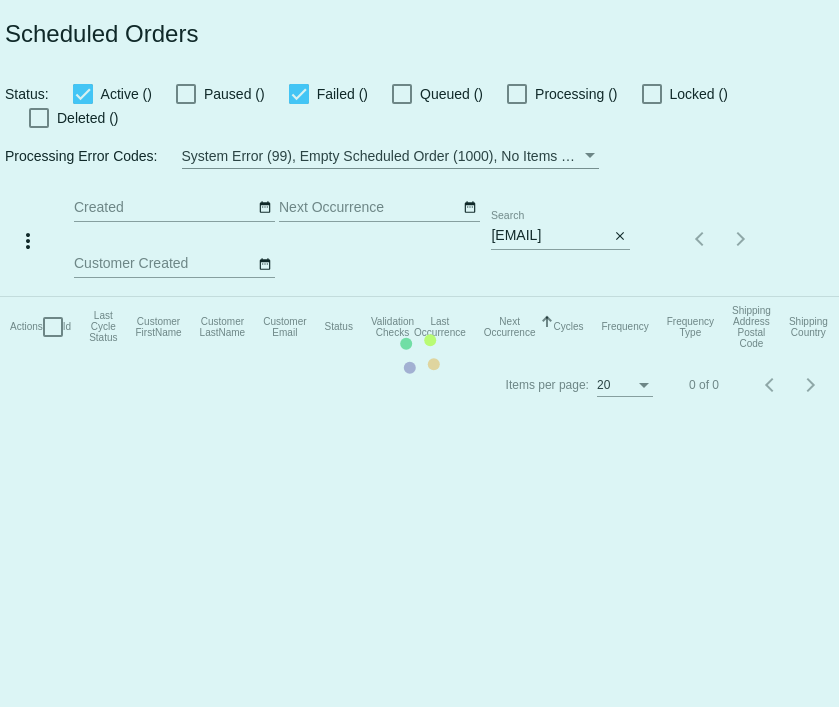 scroll, scrollTop: 0, scrollLeft: 0, axis: both 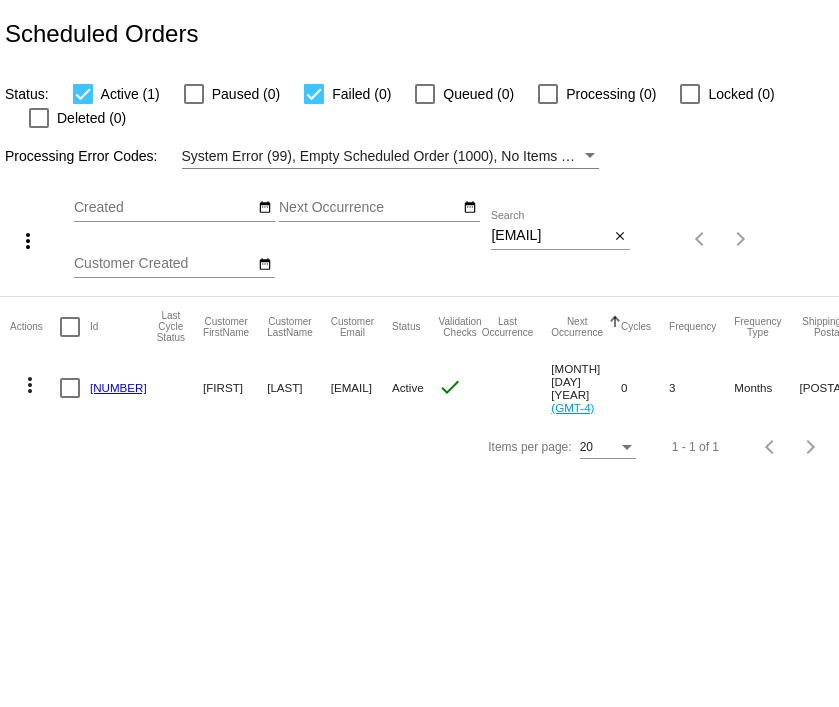 click on "katie54g@gmail.com" at bounding box center (550, 236) 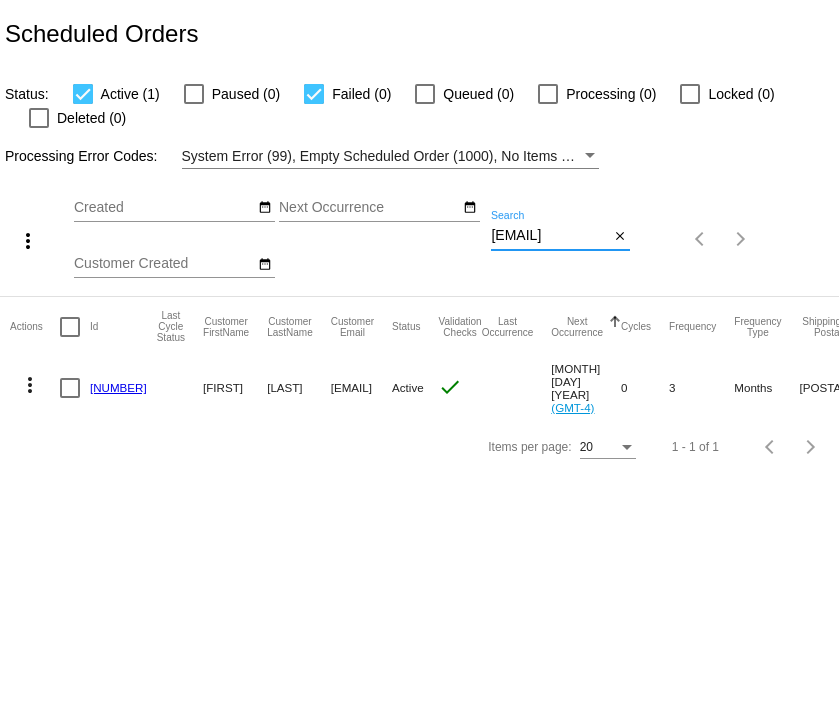 click on "katie54g@gmail.com" at bounding box center [550, 236] 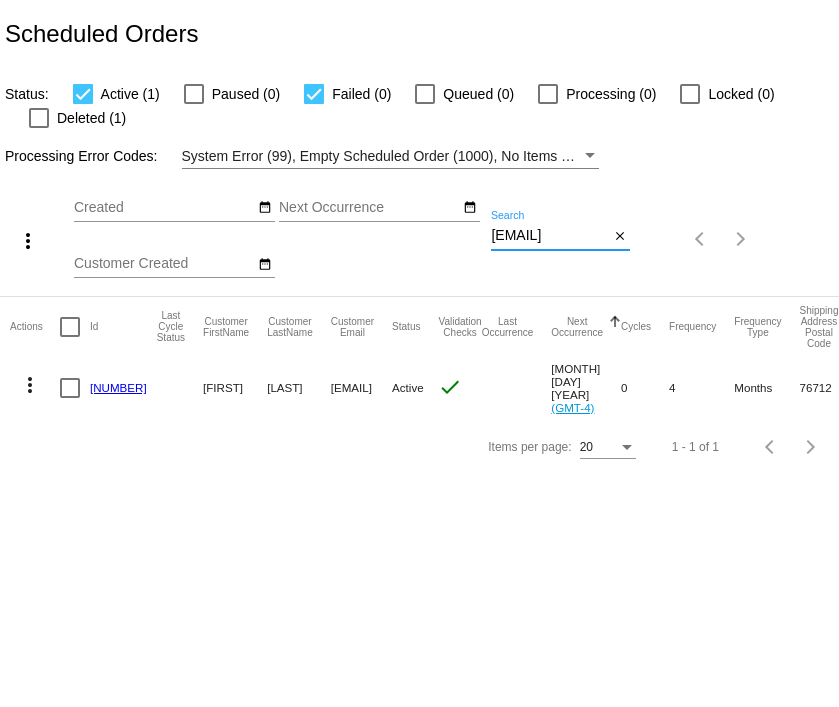 scroll, scrollTop: 0, scrollLeft: 0, axis: both 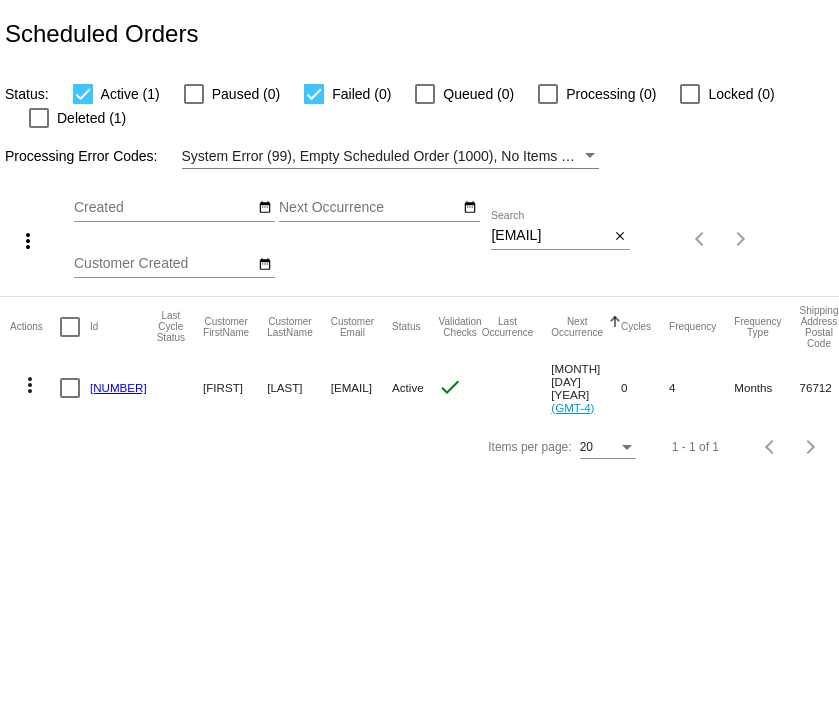 click at bounding box center (39, 118) 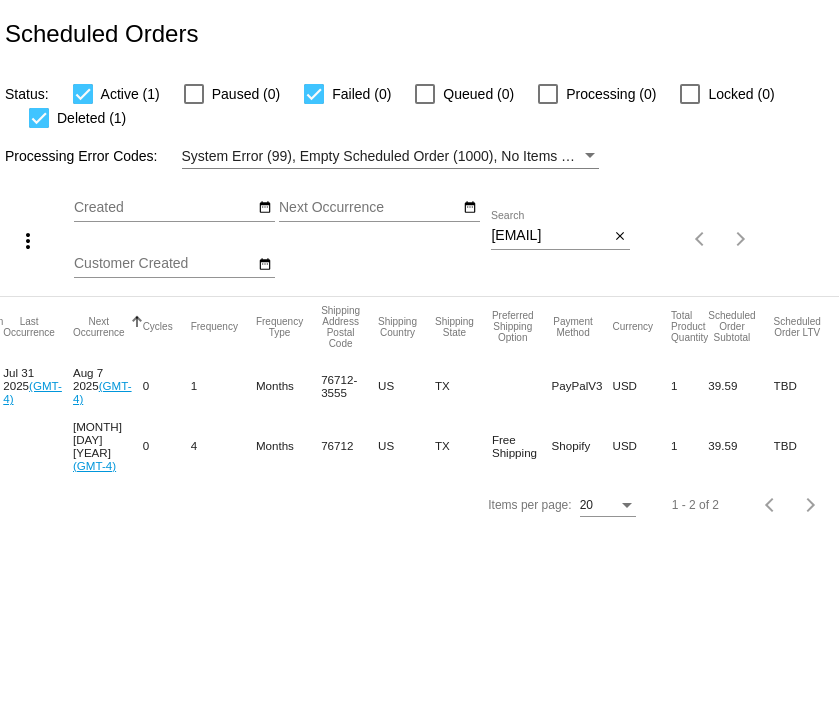 scroll, scrollTop: 0, scrollLeft: 542, axis: horizontal 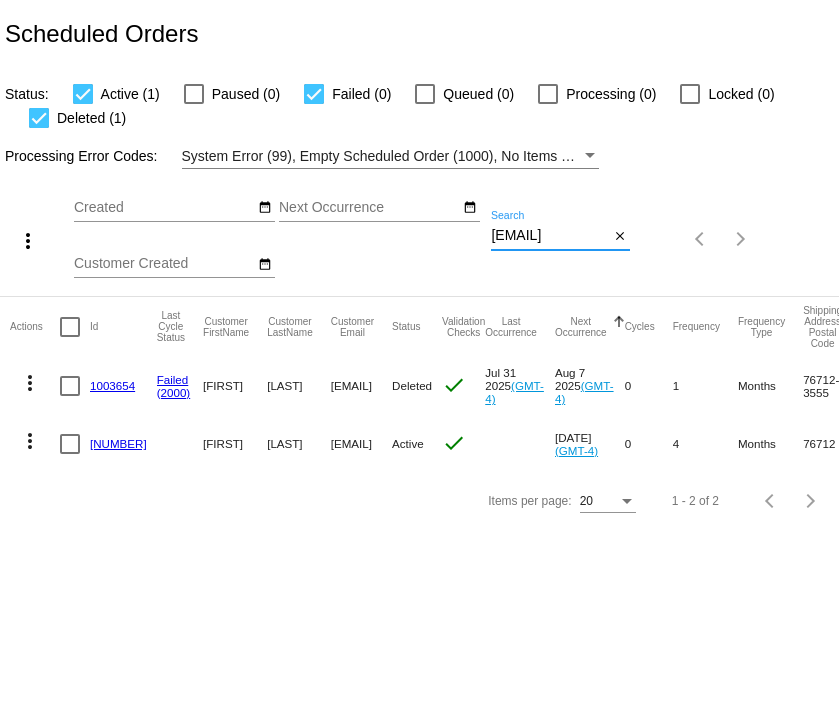 click on "[EMAIL]" at bounding box center [550, 236] 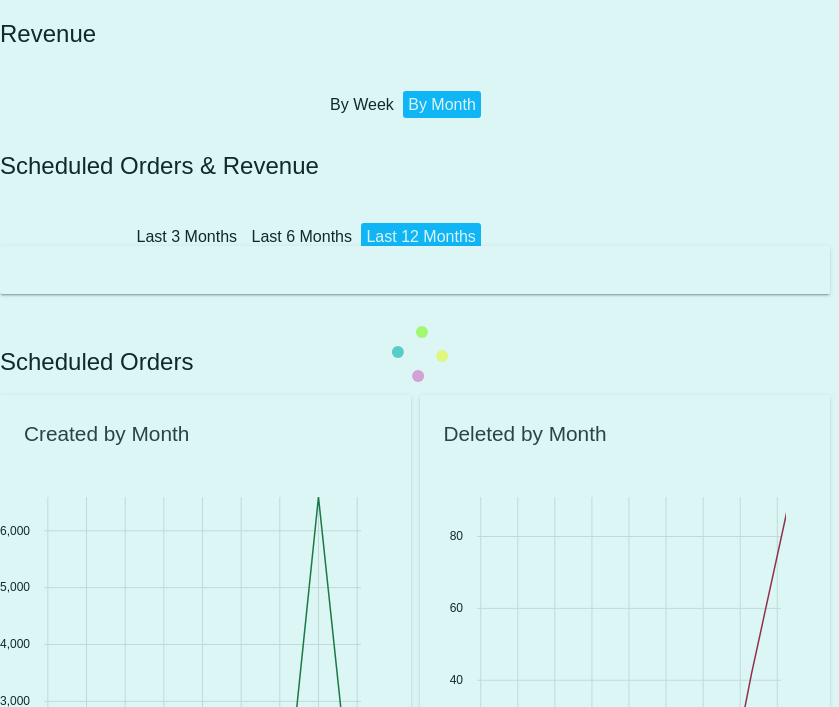 scroll, scrollTop: 0, scrollLeft: 0, axis: both 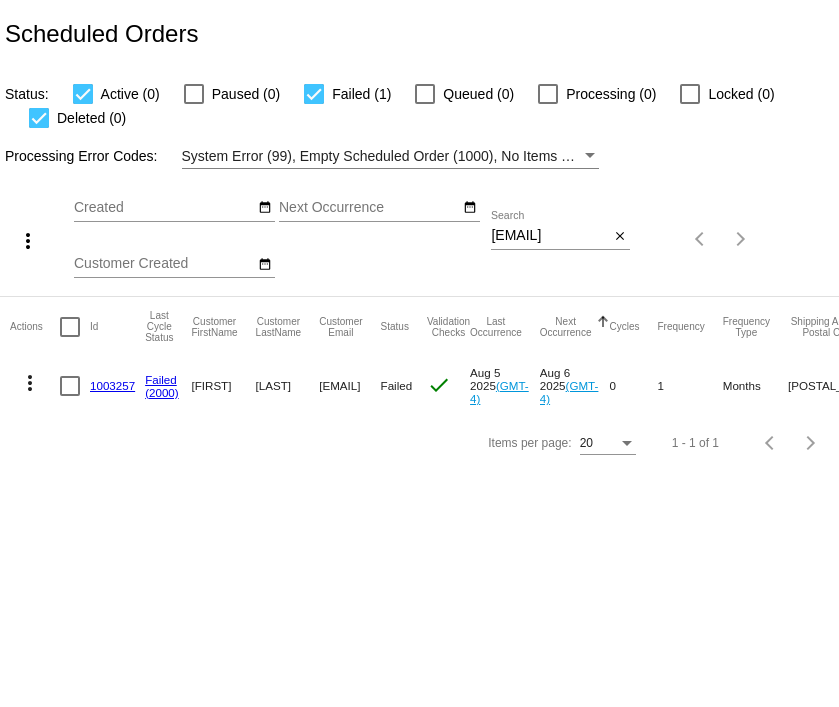 click on "[EMAIL]" at bounding box center [550, 236] 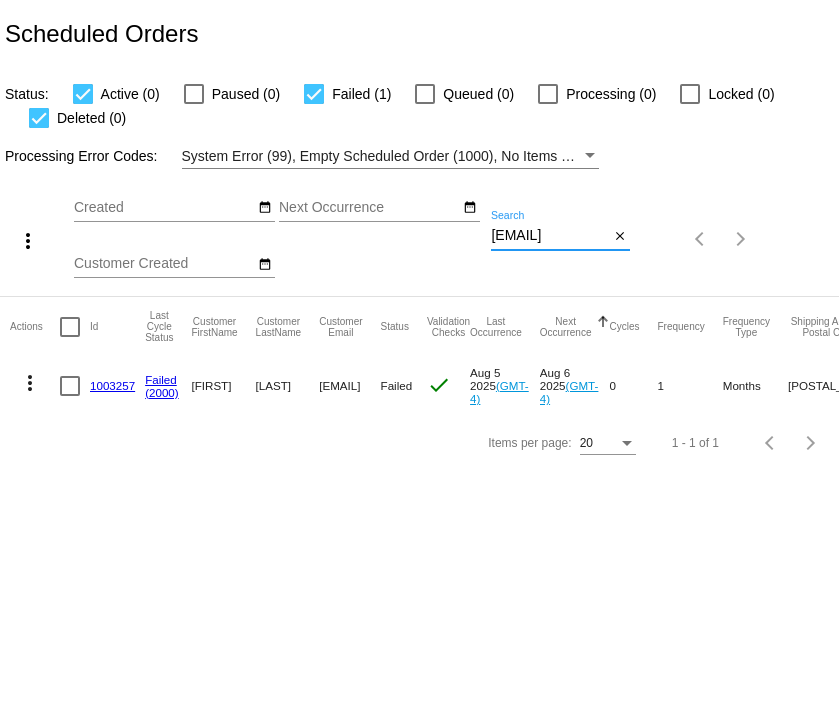 click on "[EMAIL]" at bounding box center [550, 236] 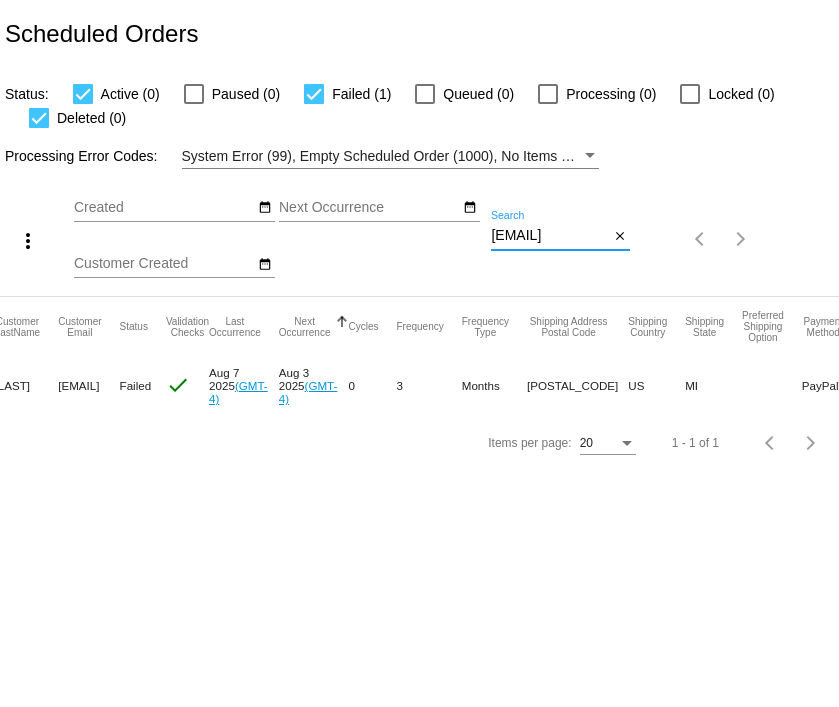 scroll, scrollTop: 0, scrollLeft: 0, axis: both 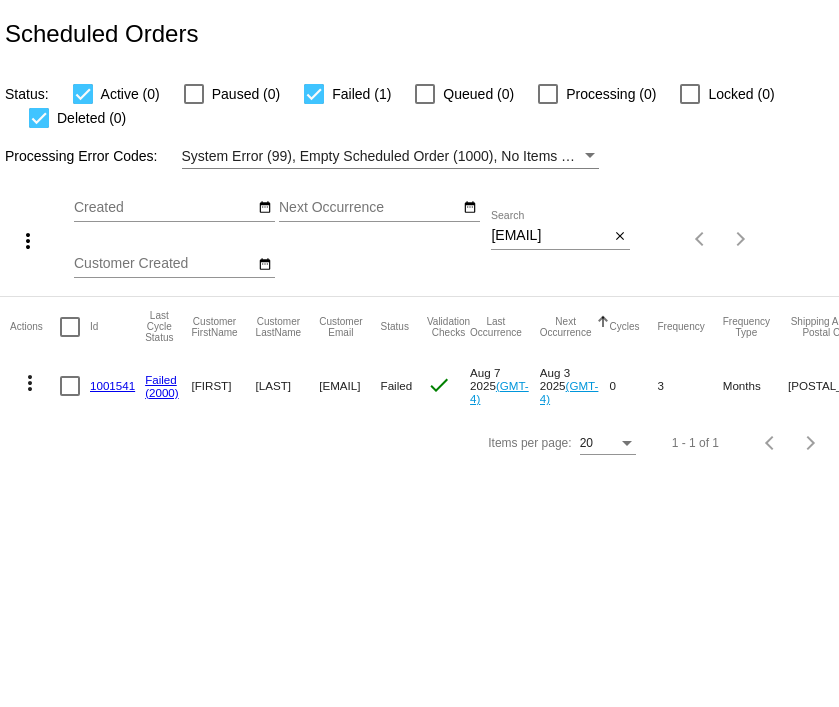 click on "[EMAIL]" at bounding box center (550, 236) 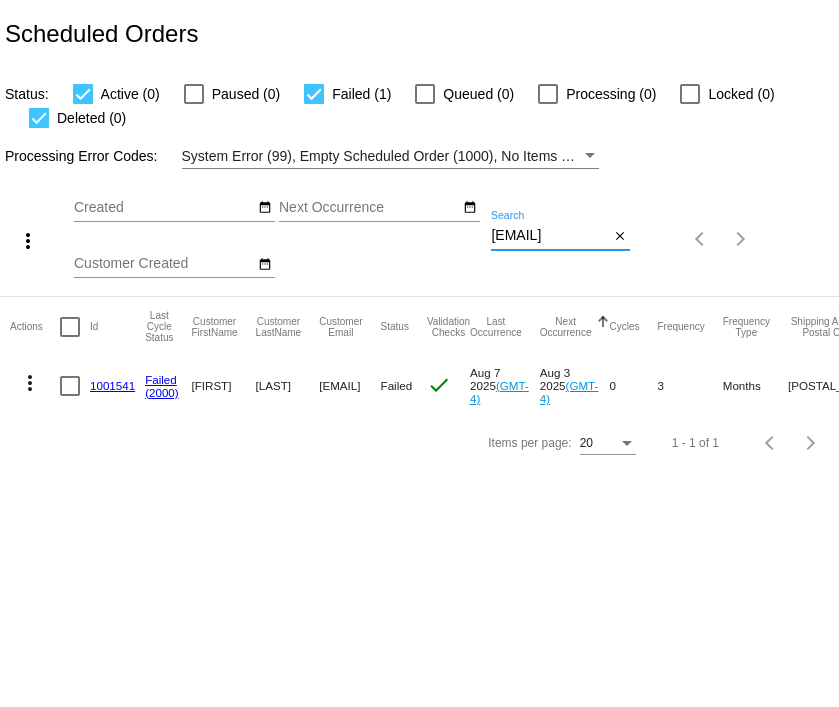 click on "[EMAIL]" at bounding box center (550, 236) 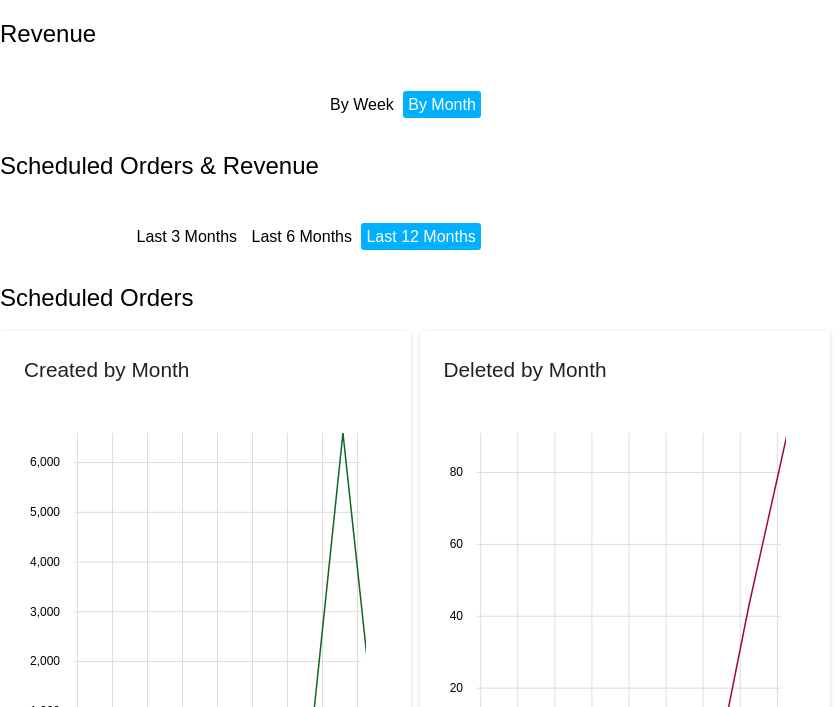 scroll, scrollTop: 0, scrollLeft: 0, axis: both 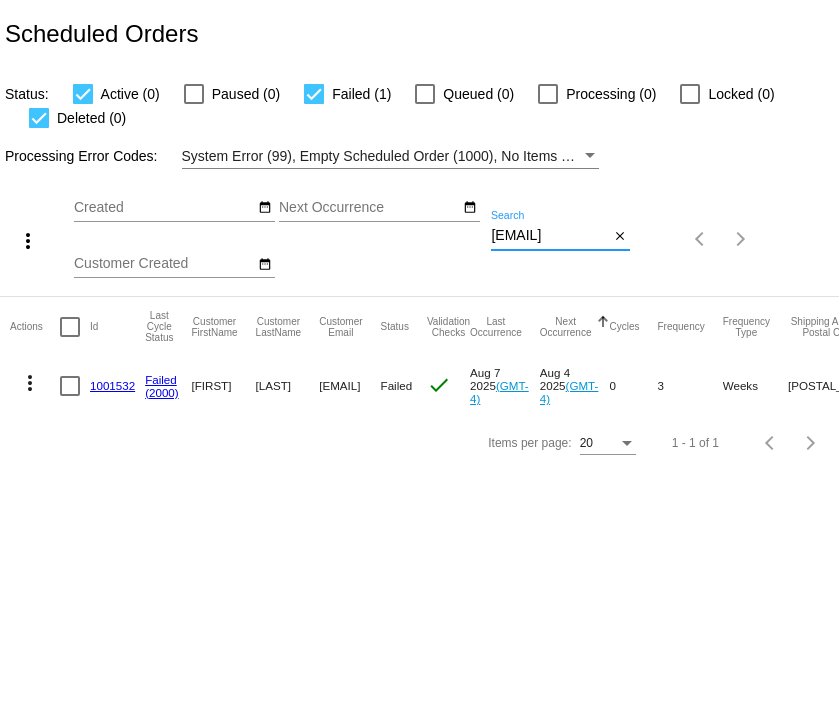 click on "[EMAIL]" at bounding box center [550, 236] 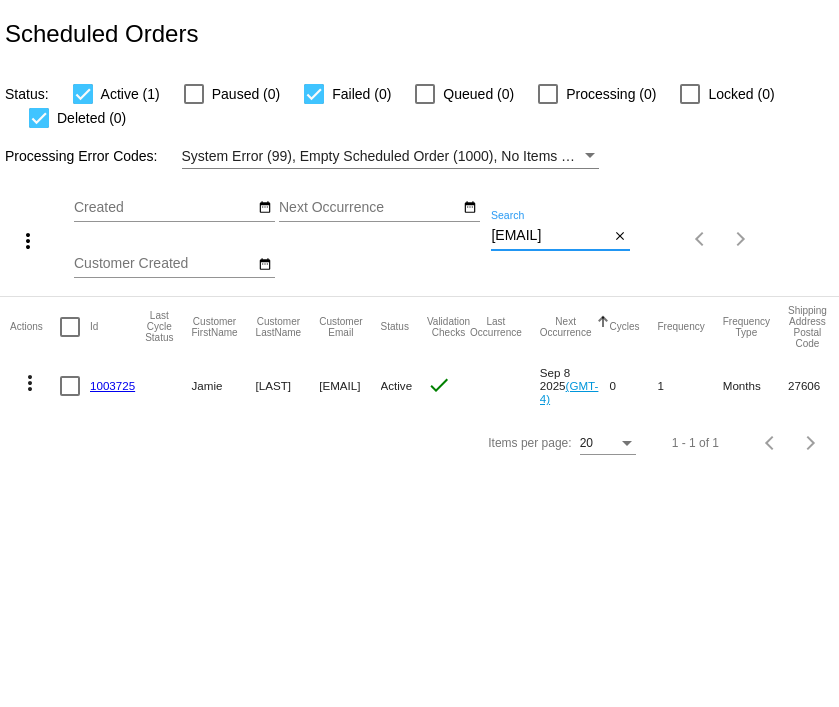 scroll, scrollTop: 0, scrollLeft: 0, axis: both 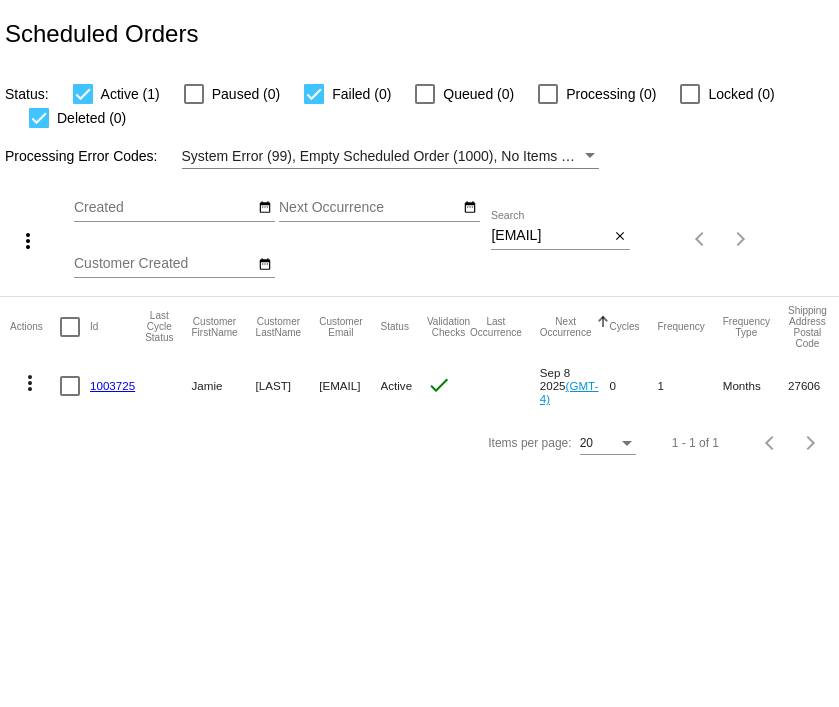 click on "1003725" 